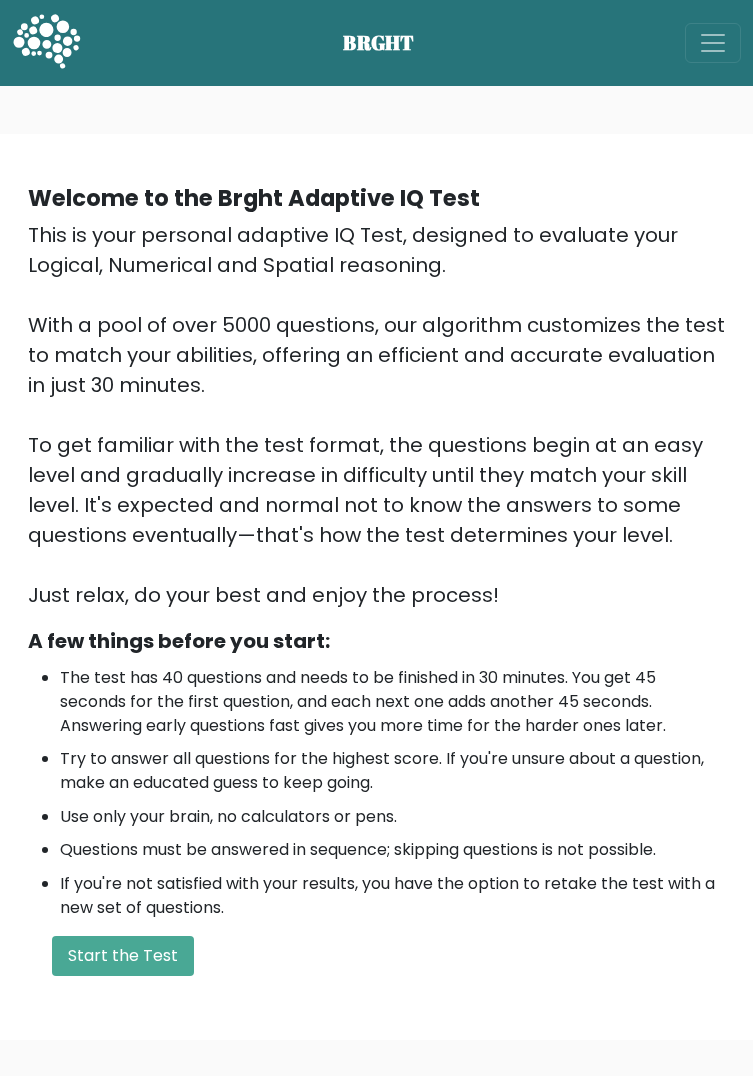 scroll, scrollTop: 267, scrollLeft: 0, axis: vertical 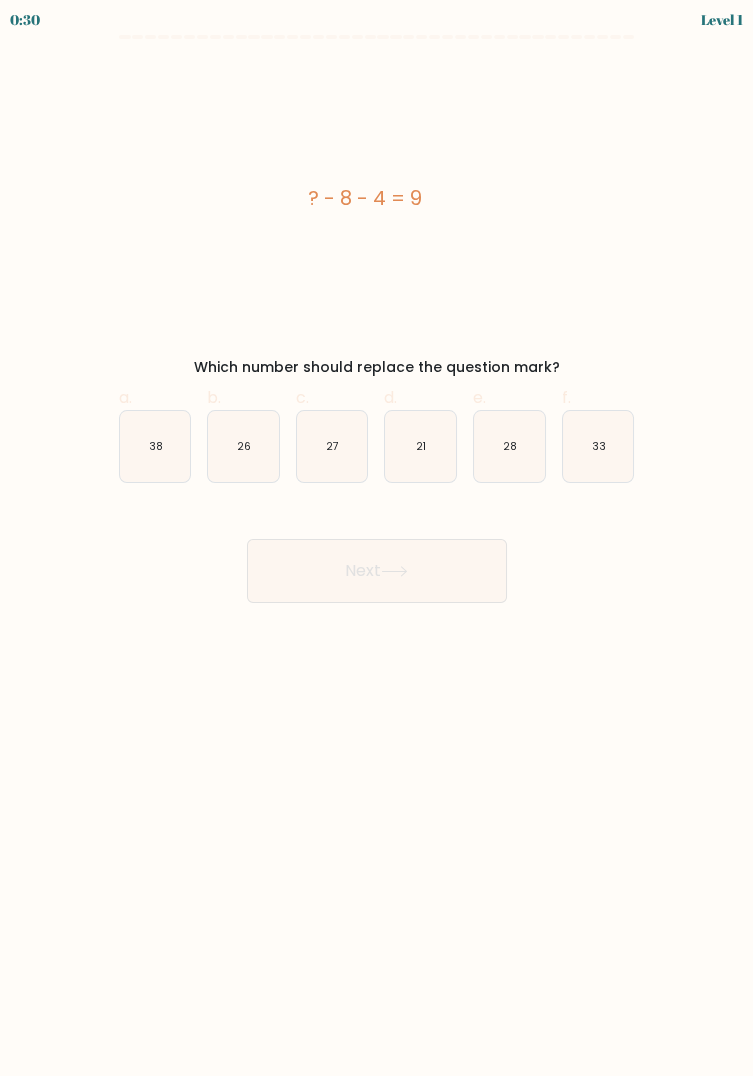 click on "21" at bounding box center (420, 446) 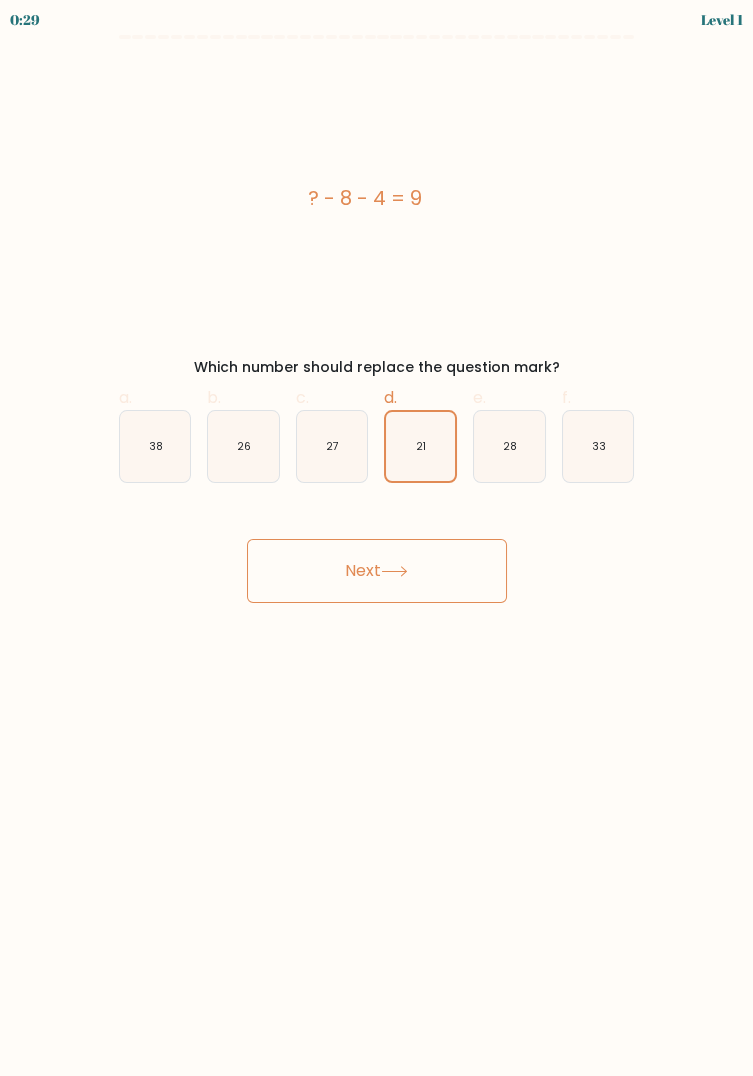 click on "Next" at bounding box center (377, 571) 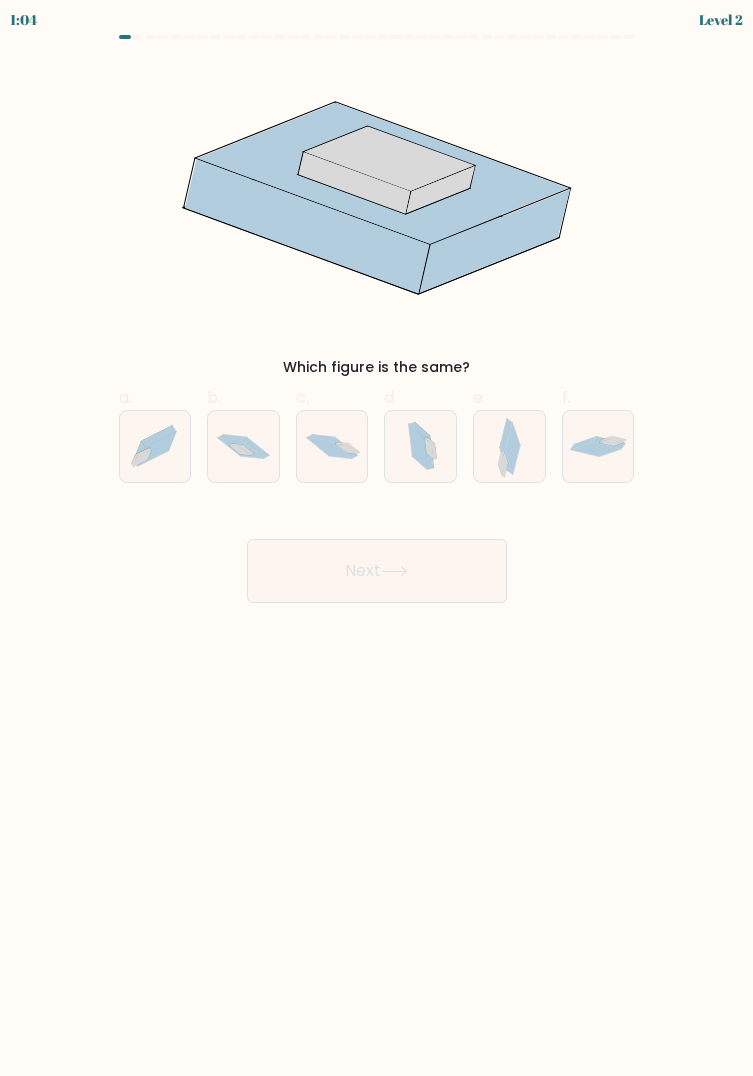click at bounding box center (243, 446) 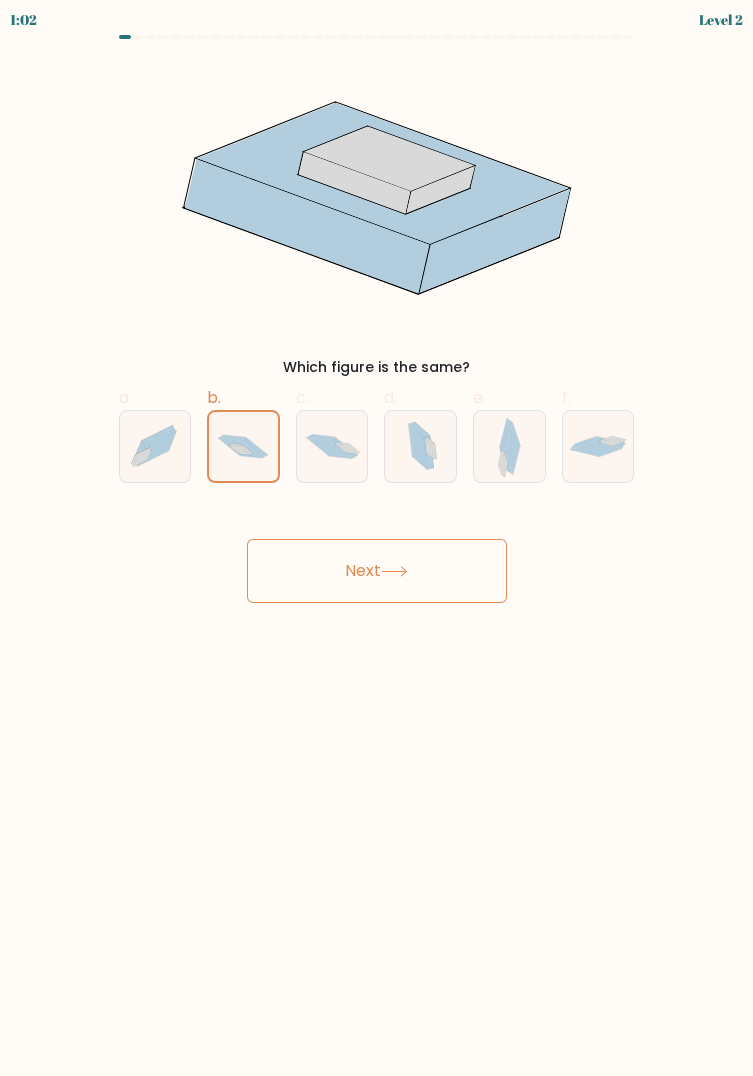 click on "Next" at bounding box center (377, 571) 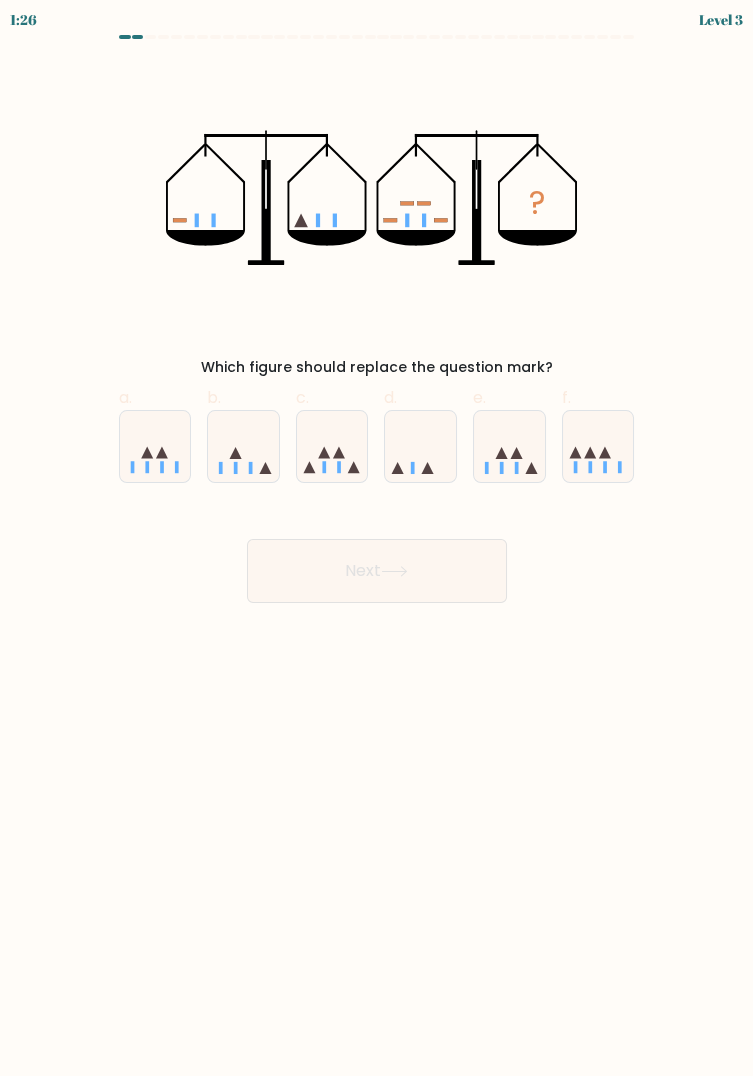 click at bounding box center (332, 446) 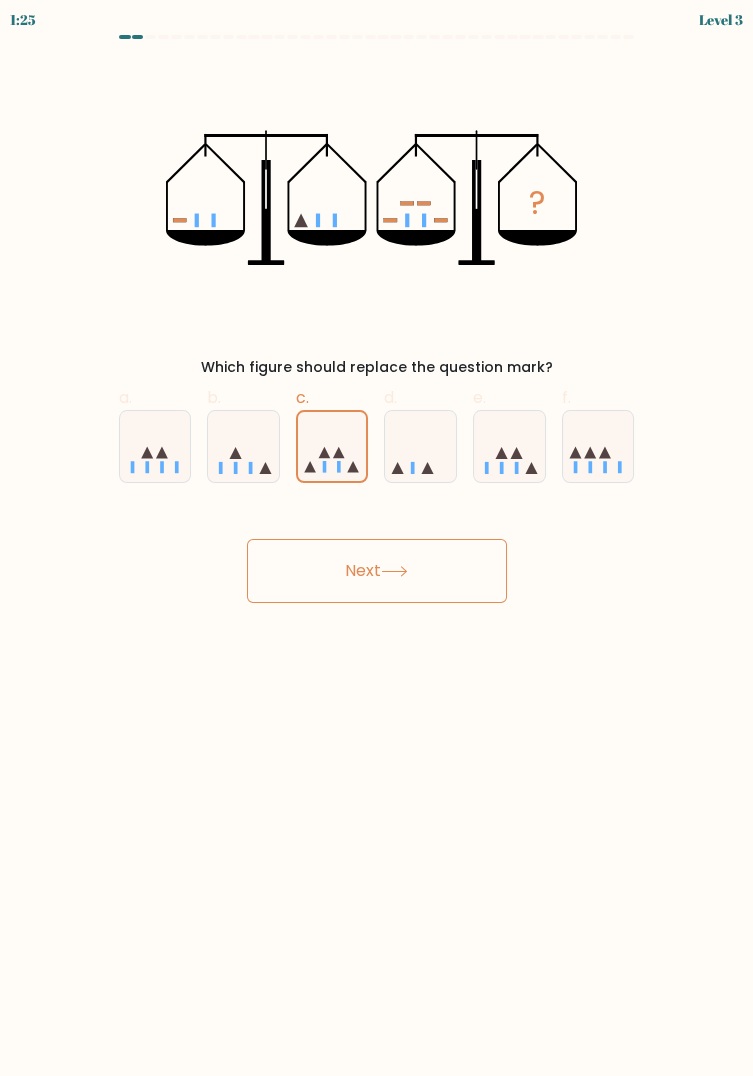 click on "Next" at bounding box center [377, 571] 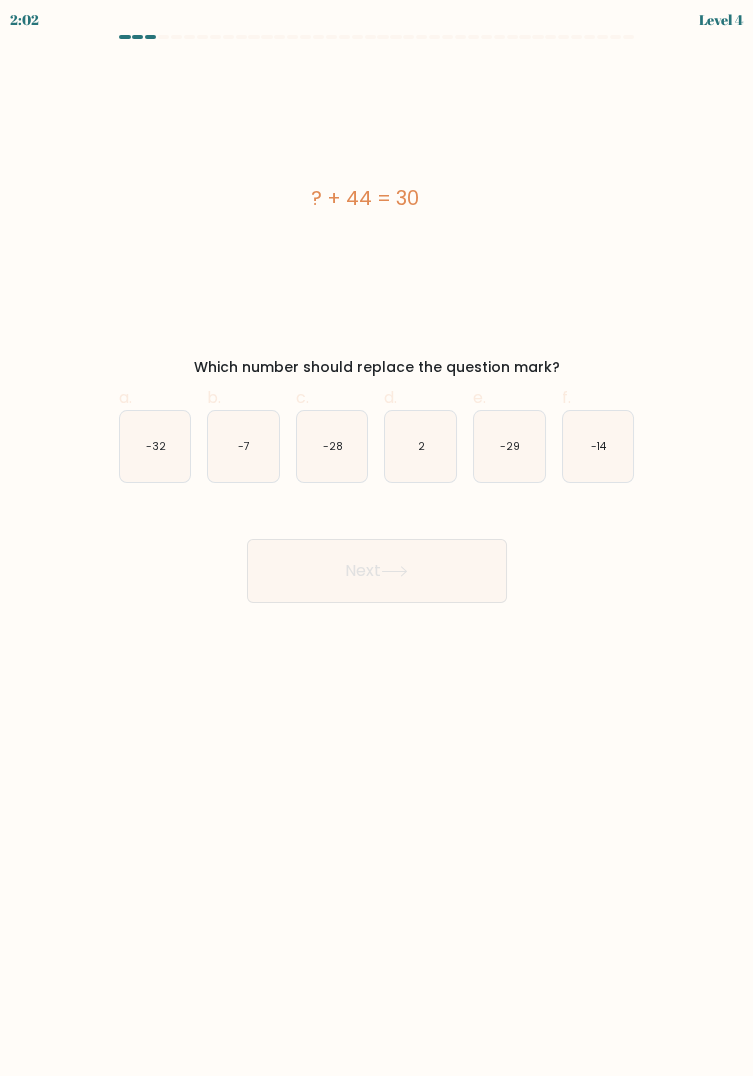 click on "-14" at bounding box center [598, 446] 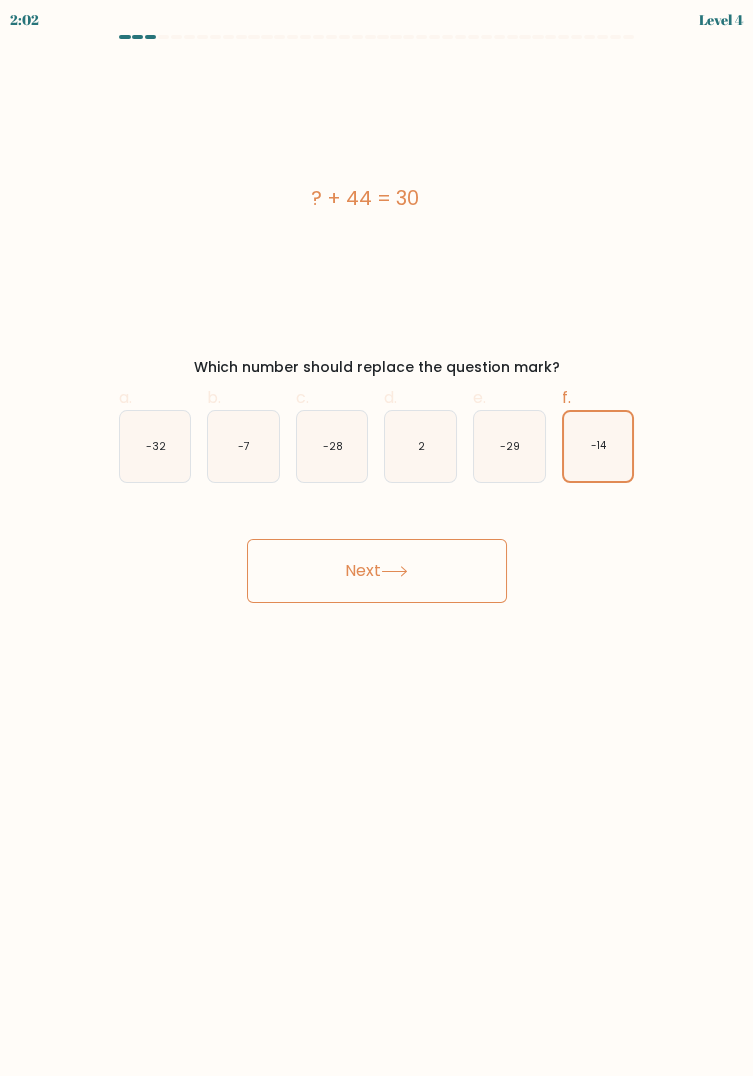 click on "Next" at bounding box center [377, 571] 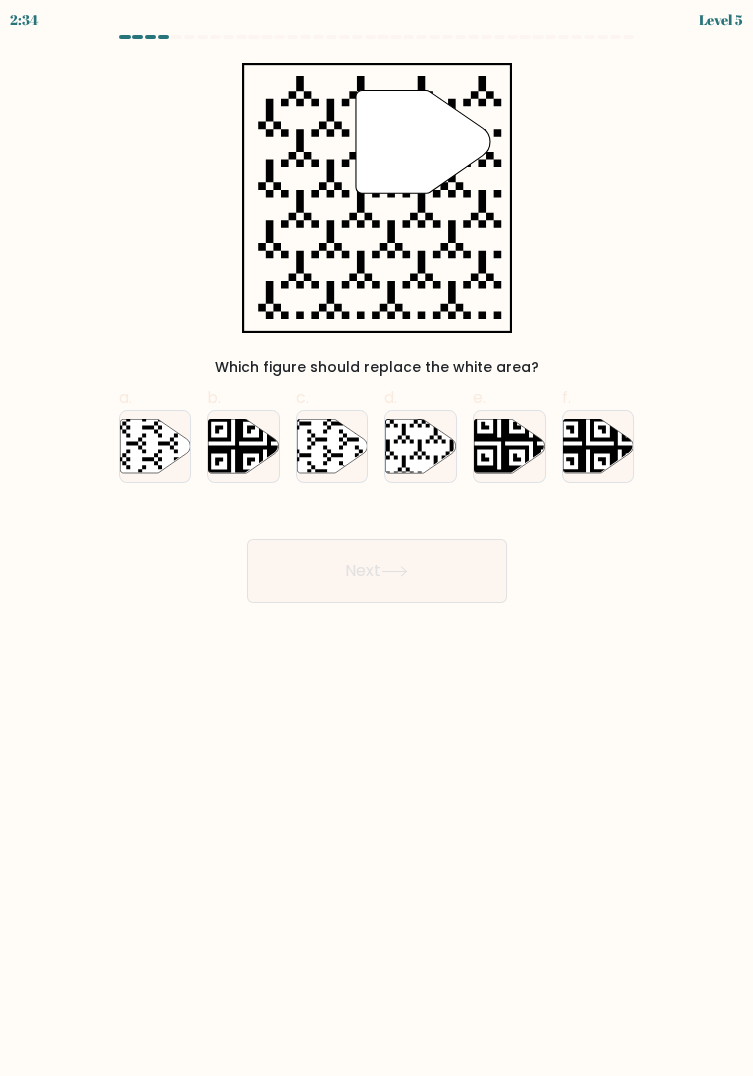 click at bounding box center [421, 446] 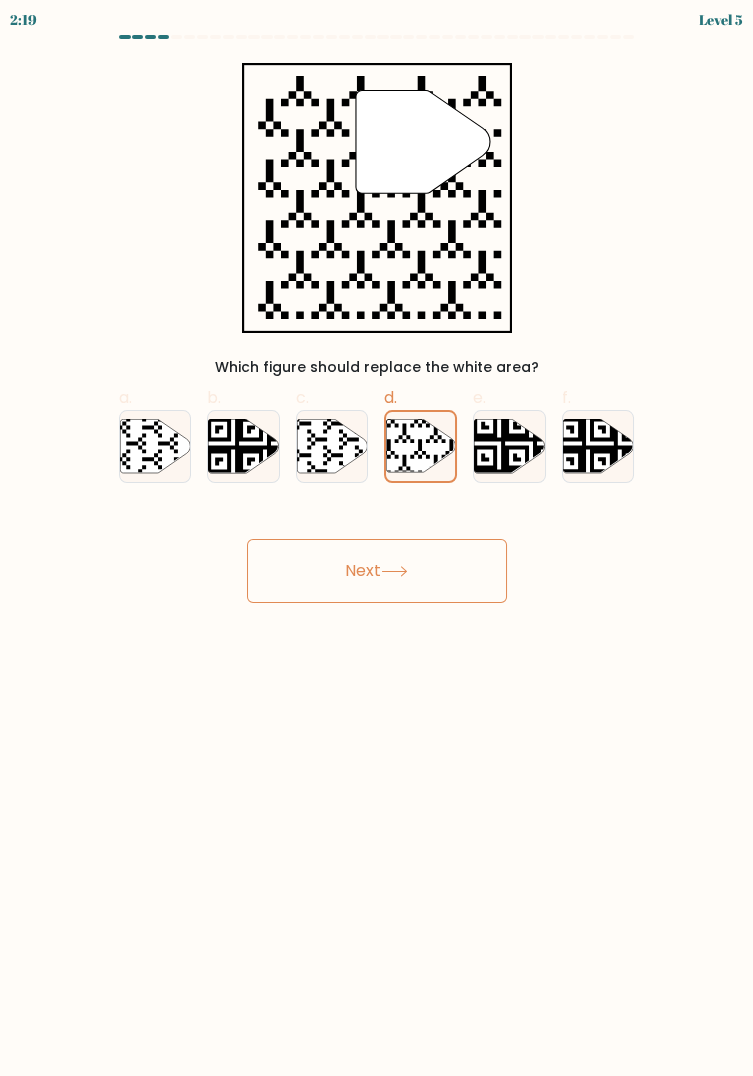 click on "Next" at bounding box center (377, 571) 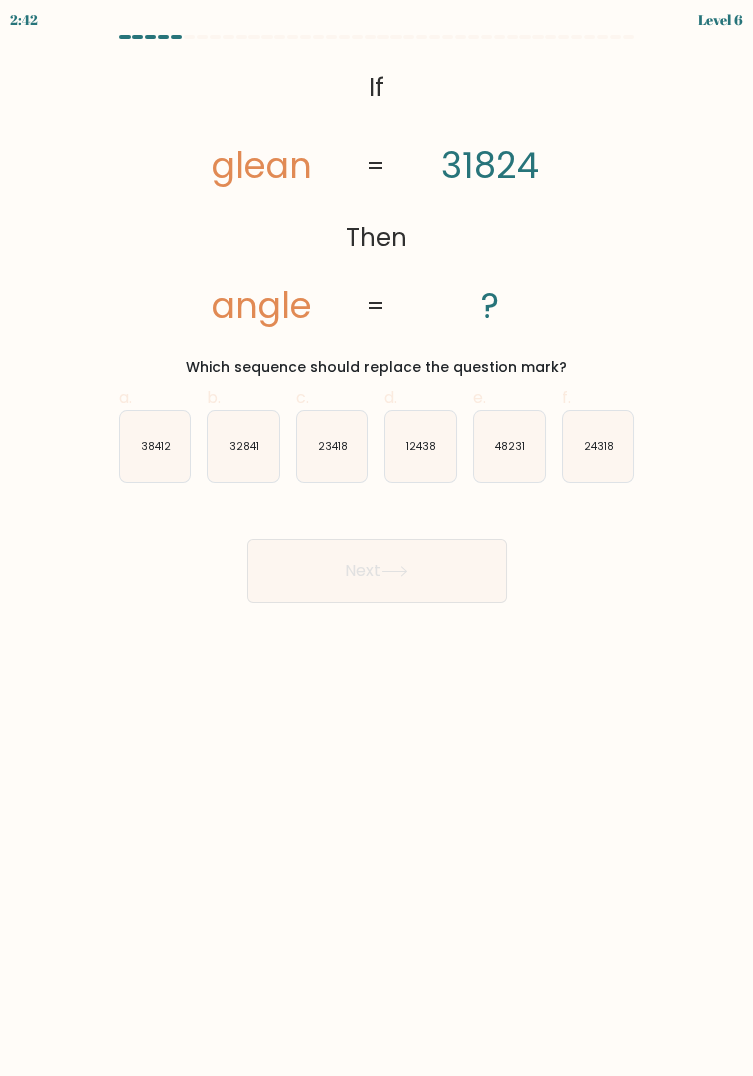 click on "24318" at bounding box center (598, 446) 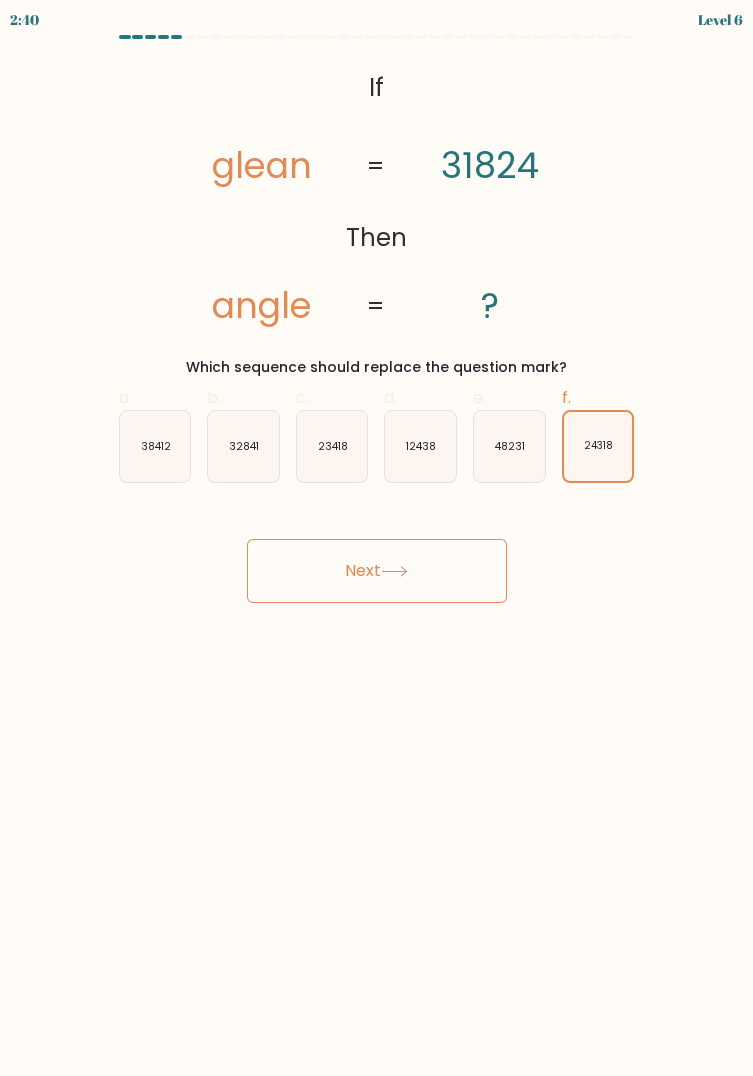 click on "Next" at bounding box center (377, 571) 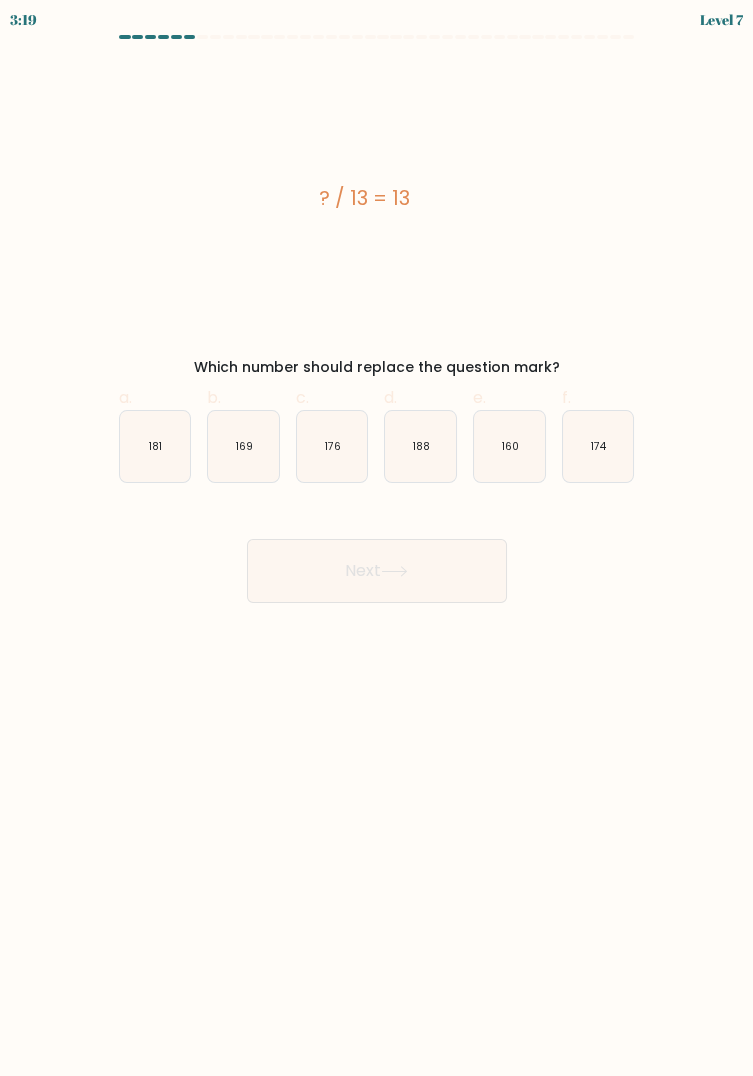 click on "169" at bounding box center [243, 446] 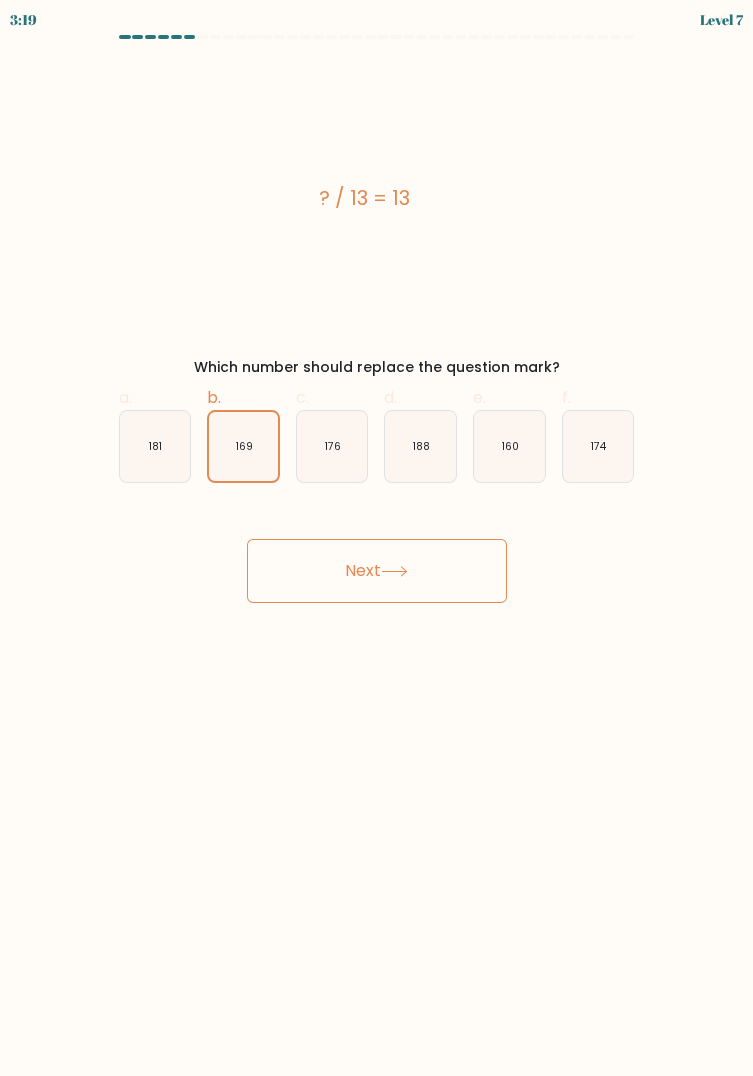 click on "Next" at bounding box center (377, 571) 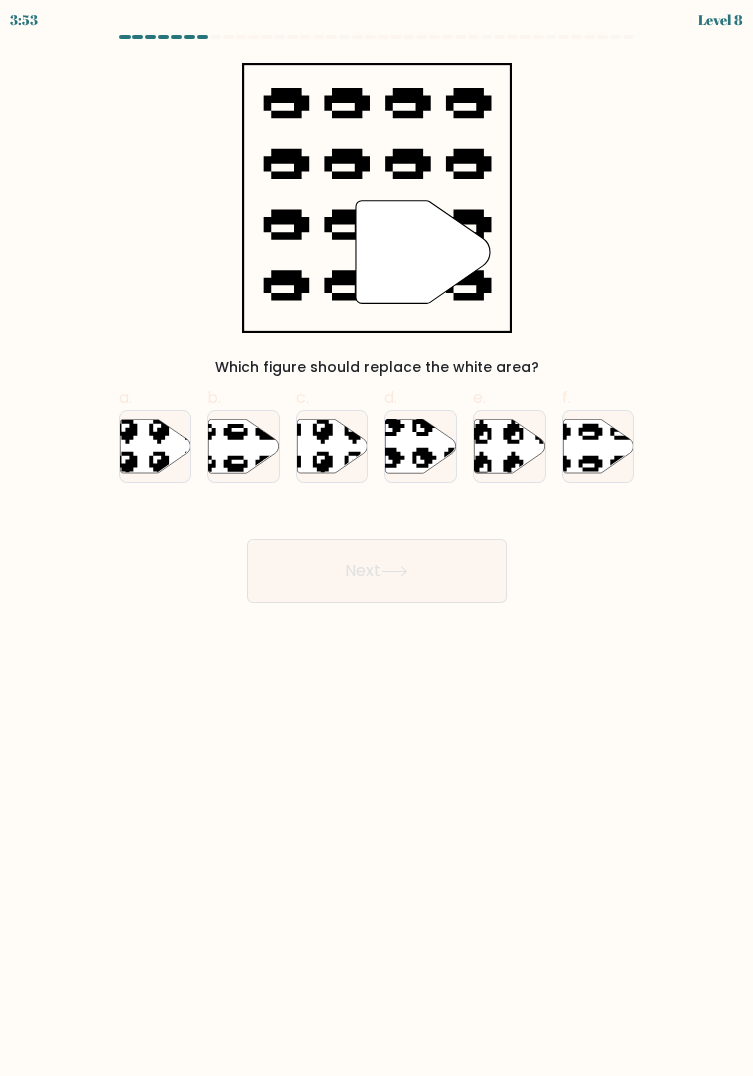 click at bounding box center (243, 446) 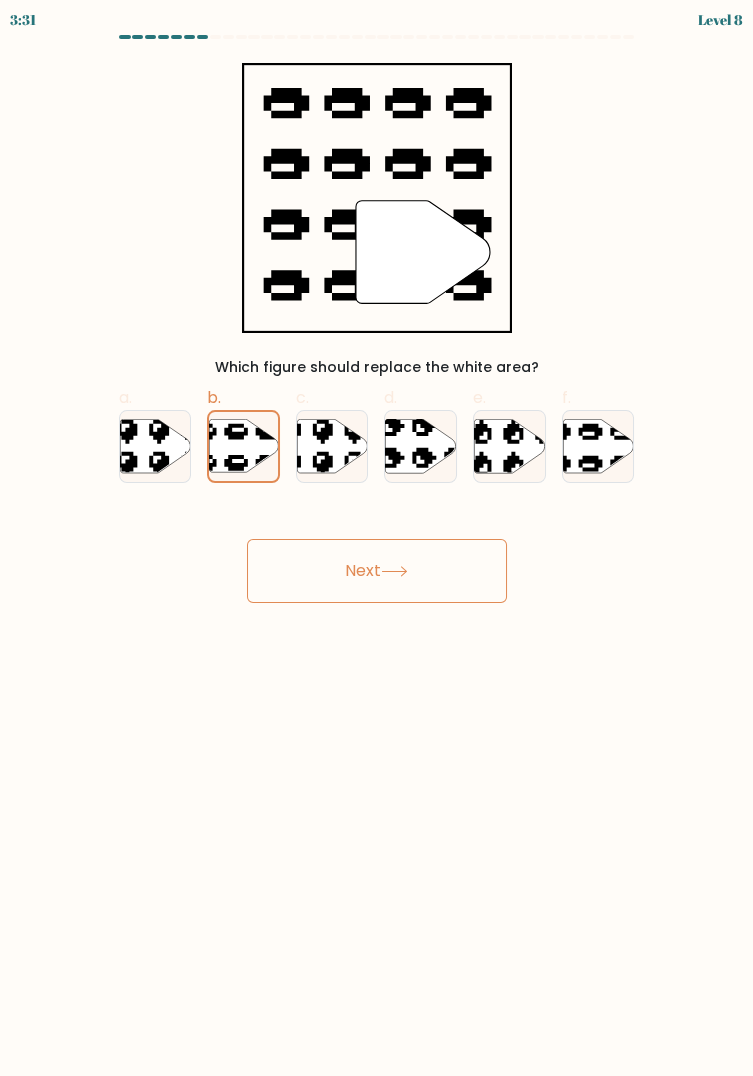 click at bounding box center (598, 446) 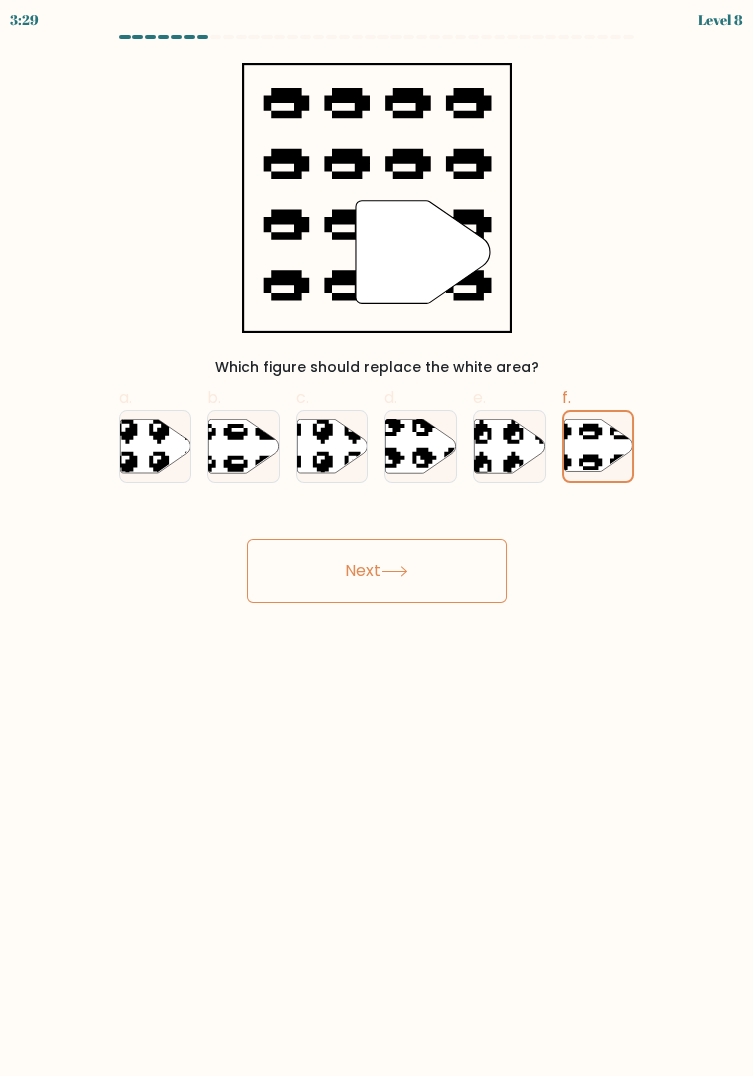 click on "Next" at bounding box center (377, 571) 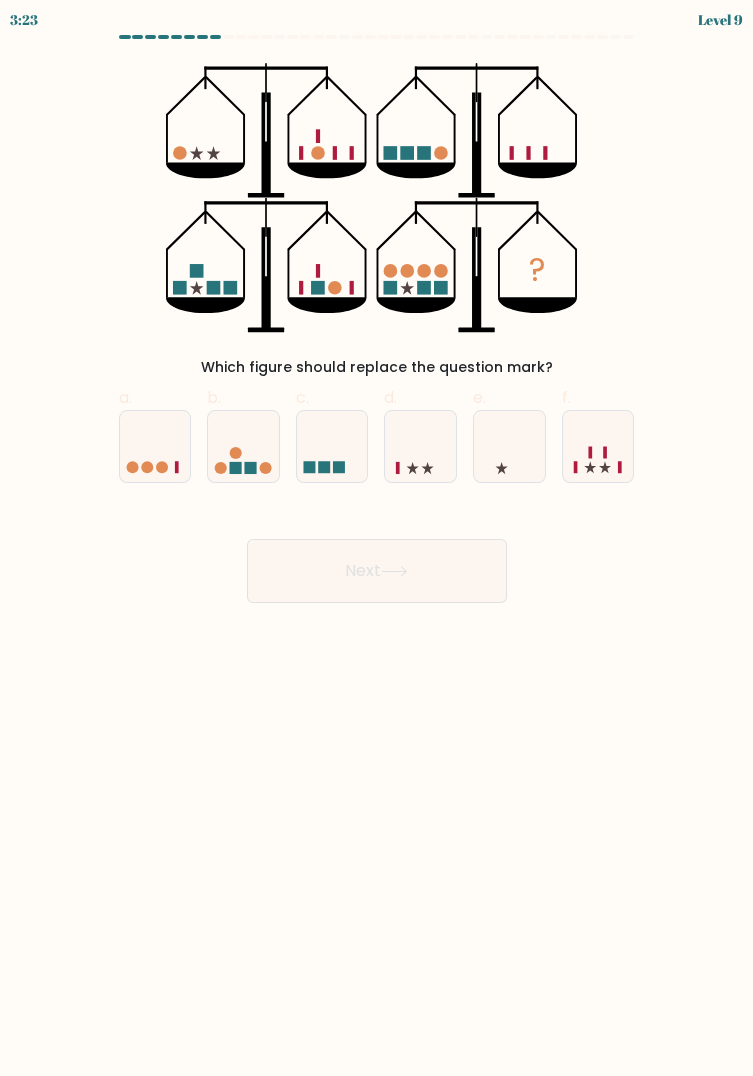 click at bounding box center (598, 446) 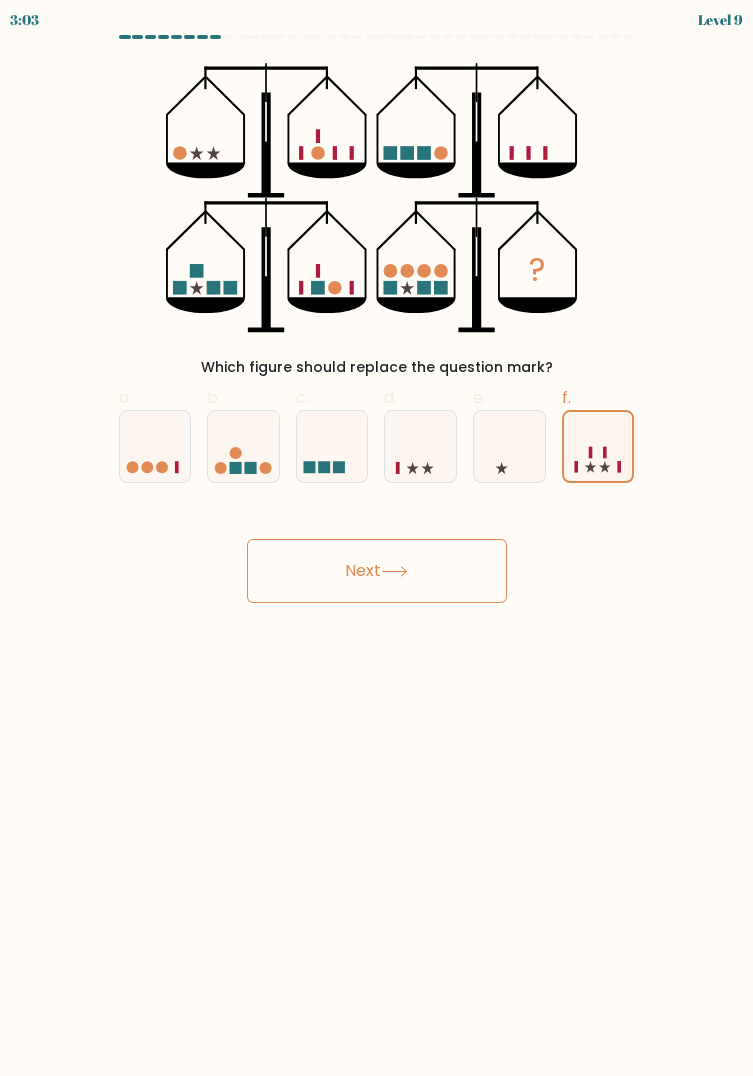click at bounding box center [509, 446] 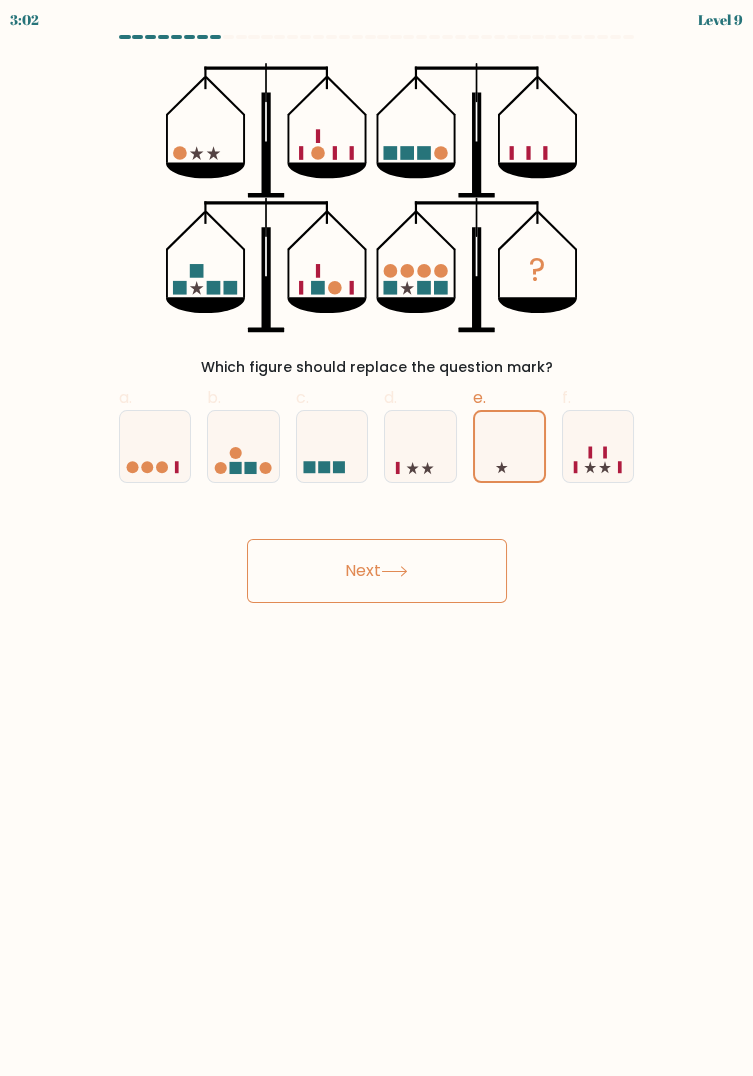 click at bounding box center (420, 446) 